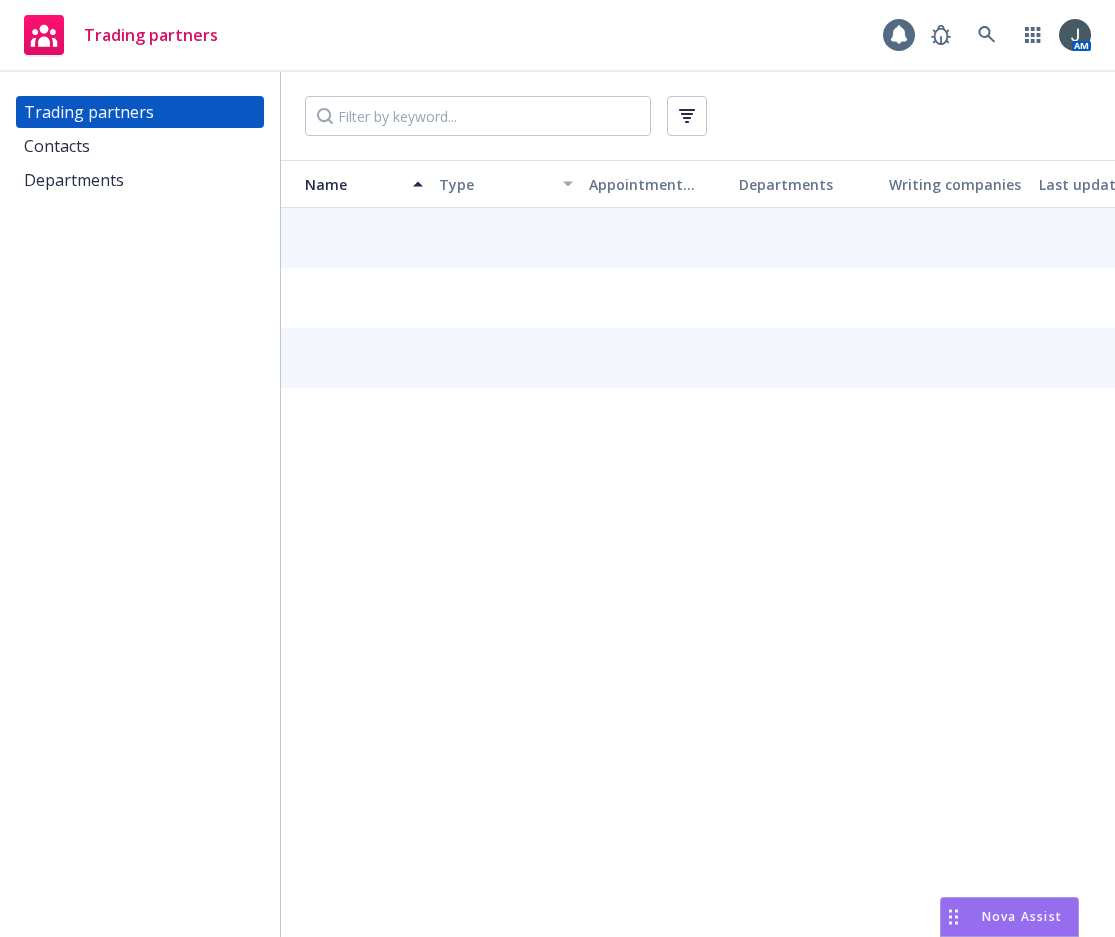 scroll, scrollTop: 0, scrollLeft: 0, axis: both 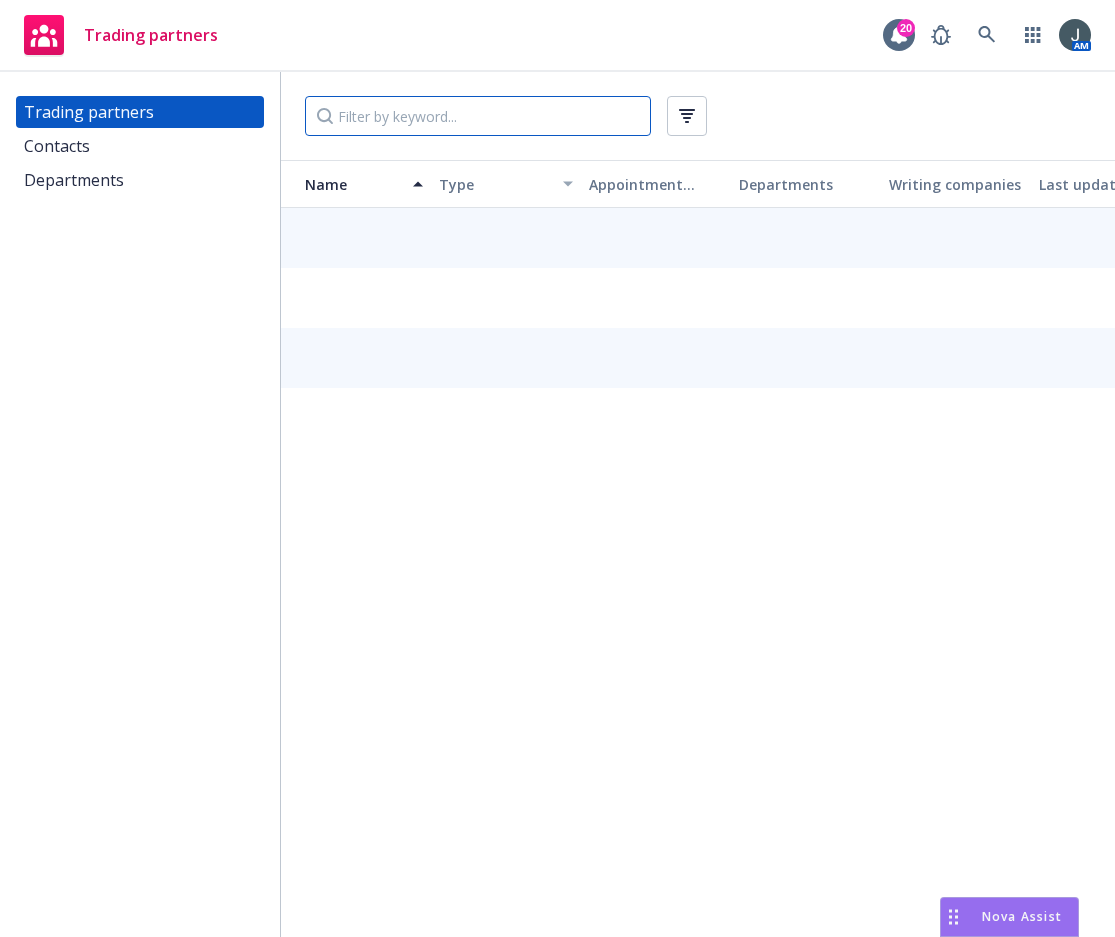 click at bounding box center [478, 116] 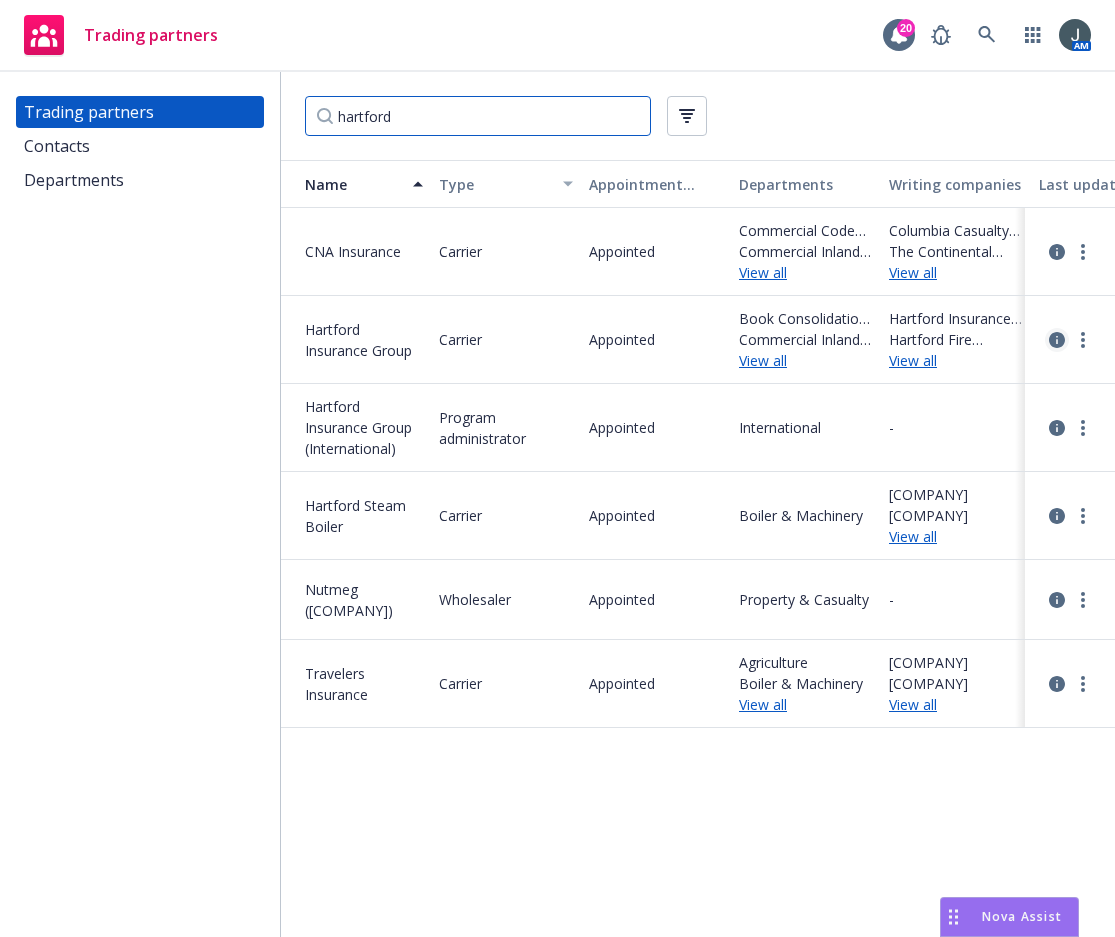 type on "hartford" 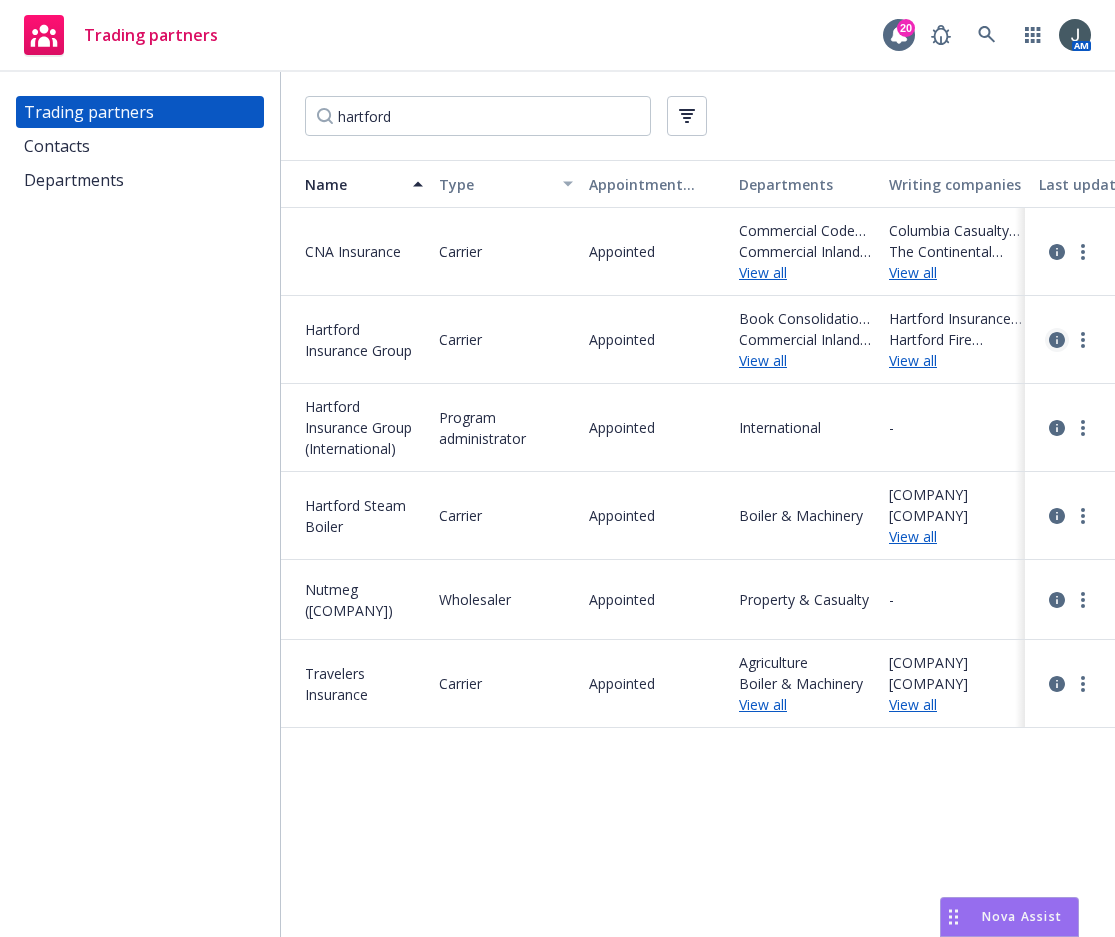 click 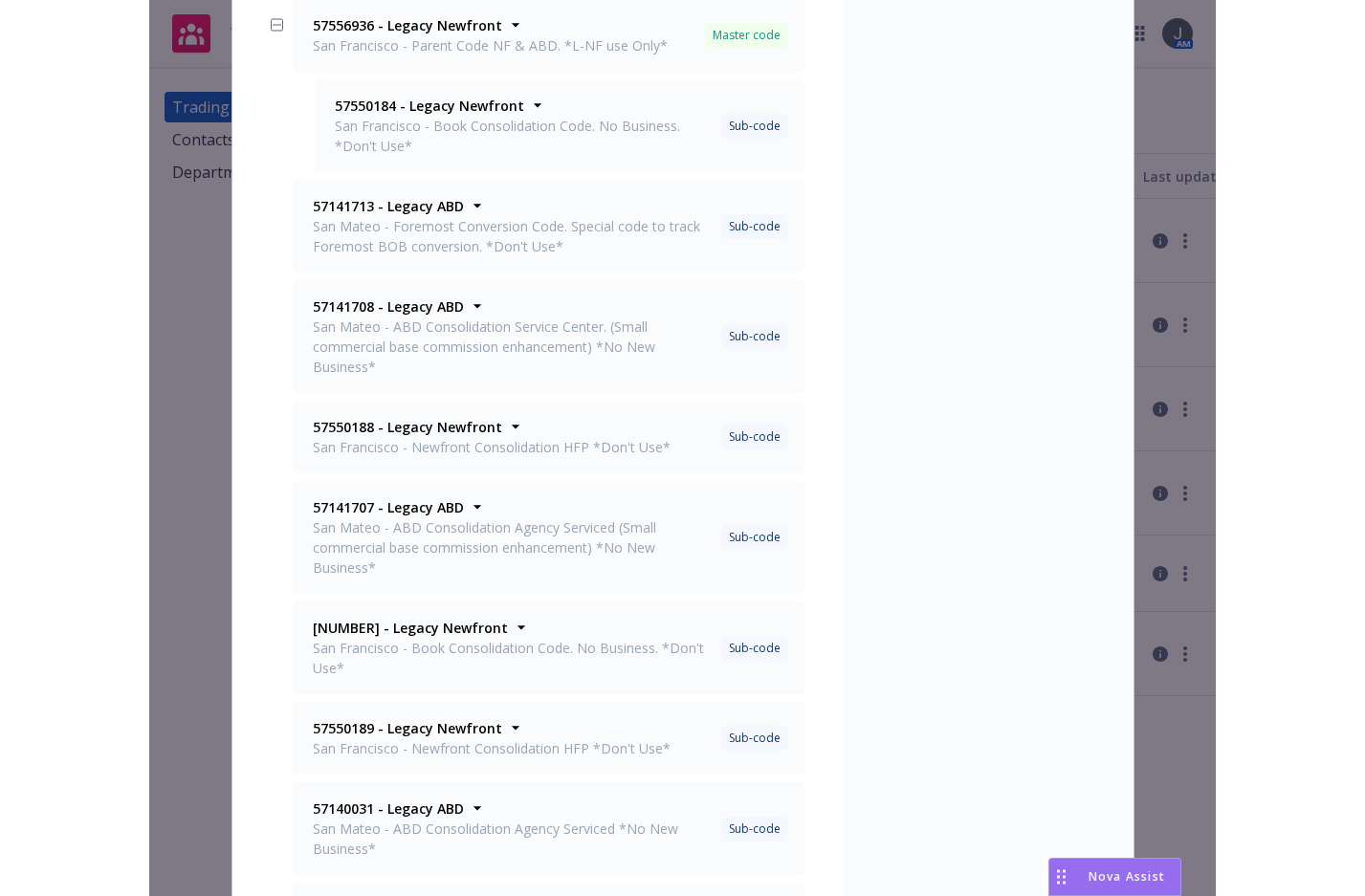 scroll, scrollTop: 447, scrollLeft: 0, axis: vertical 